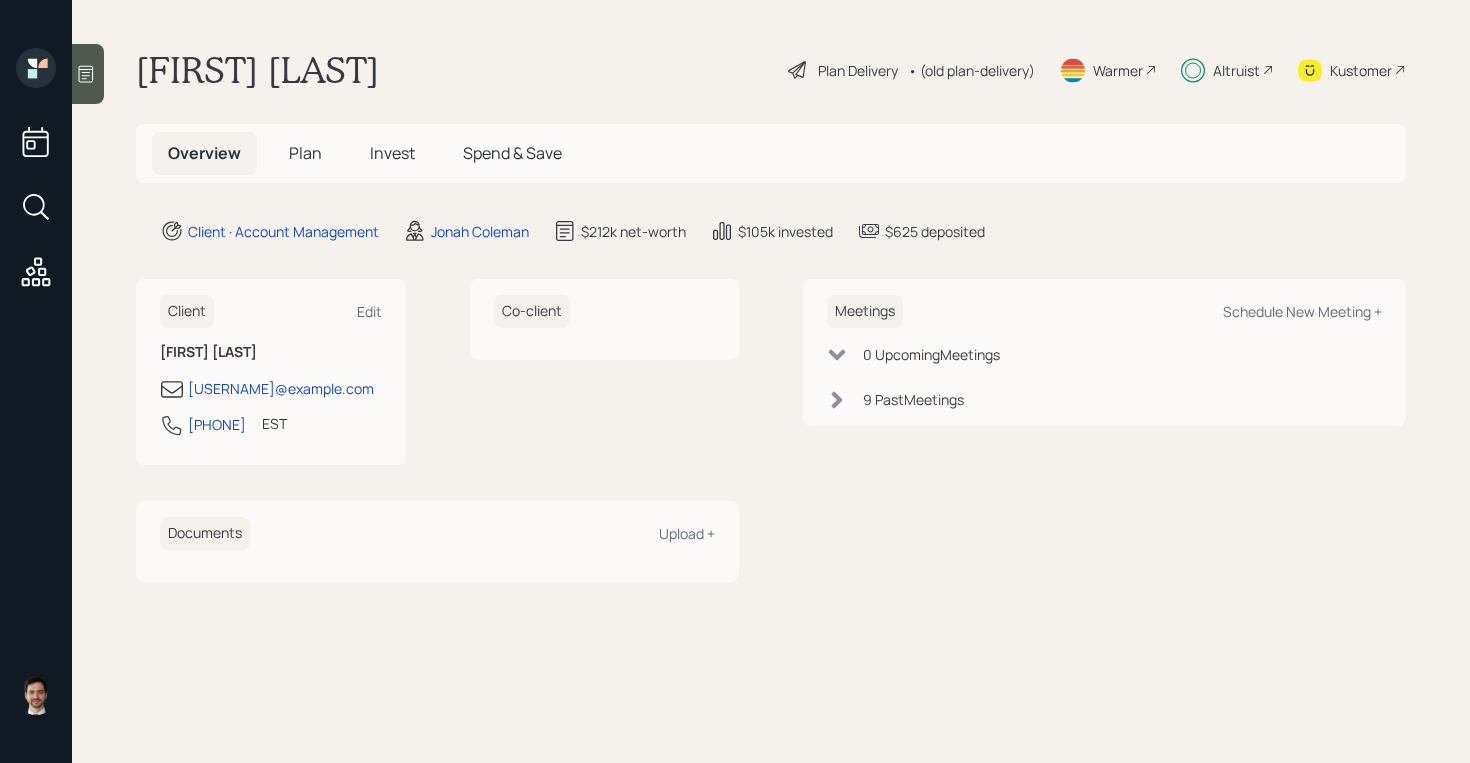 scroll, scrollTop: 0, scrollLeft: 0, axis: both 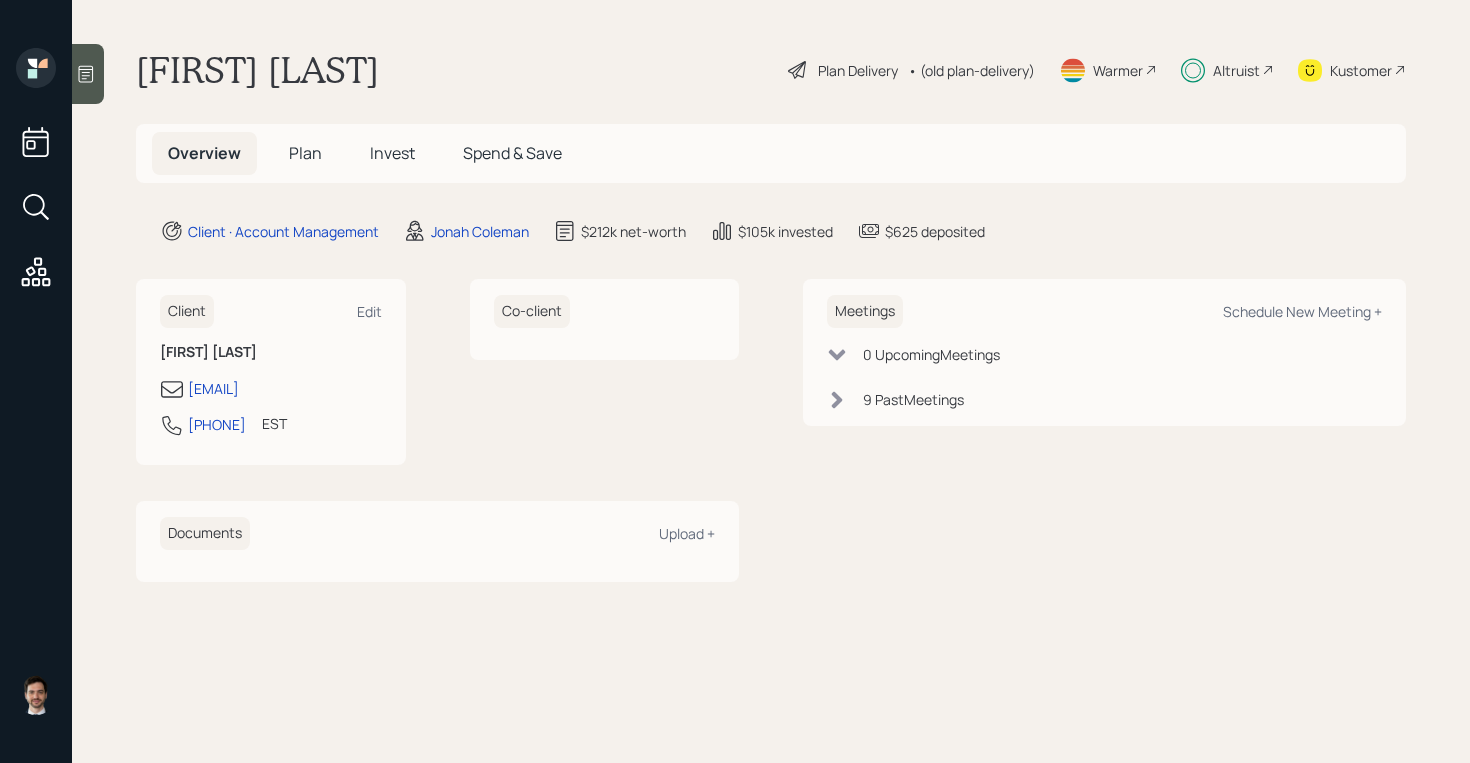 click on "Plan" at bounding box center (305, 153) 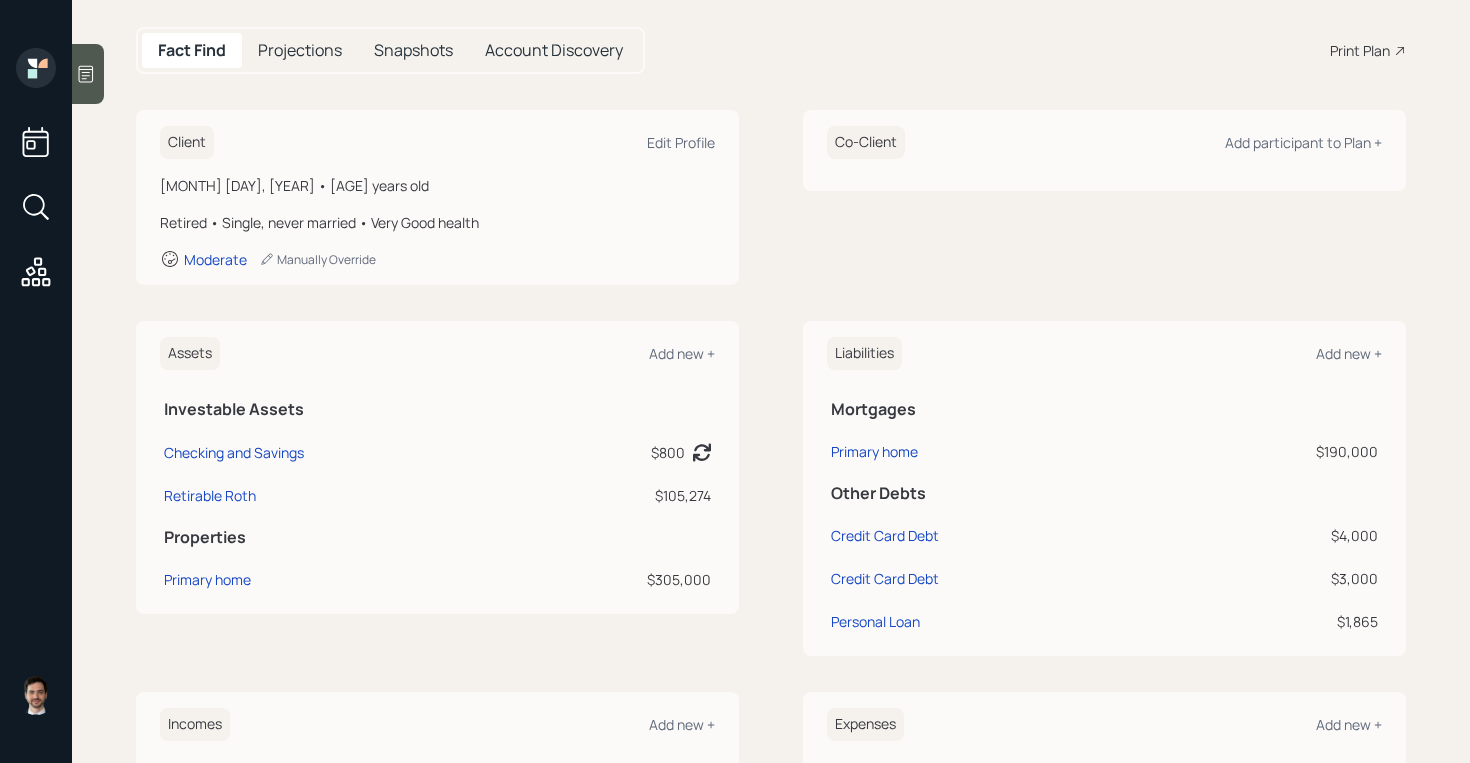 scroll, scrollTop: 193, scrollLeft: 0, axis: vertical 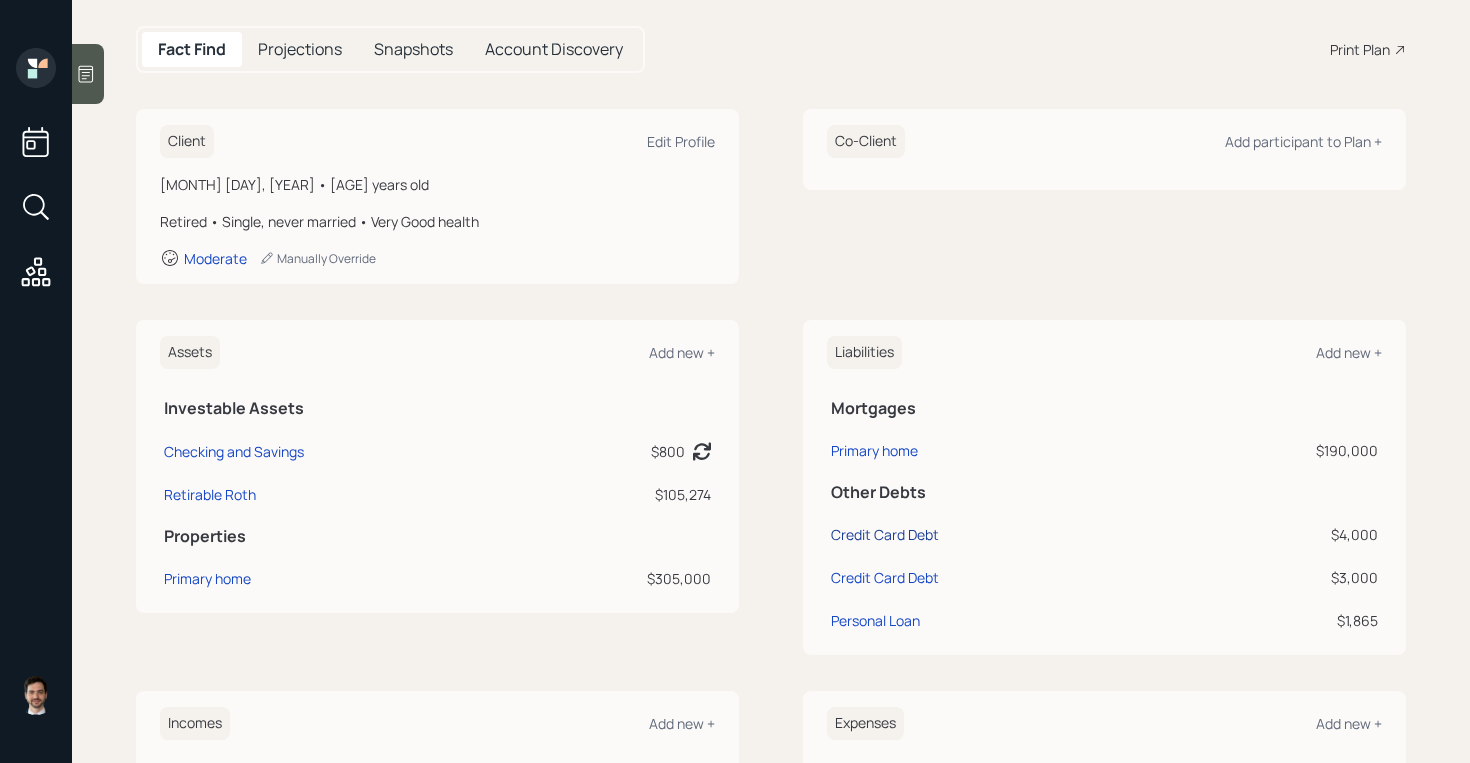 click on "Credit Card Debt" at bounding box center [234, 451] 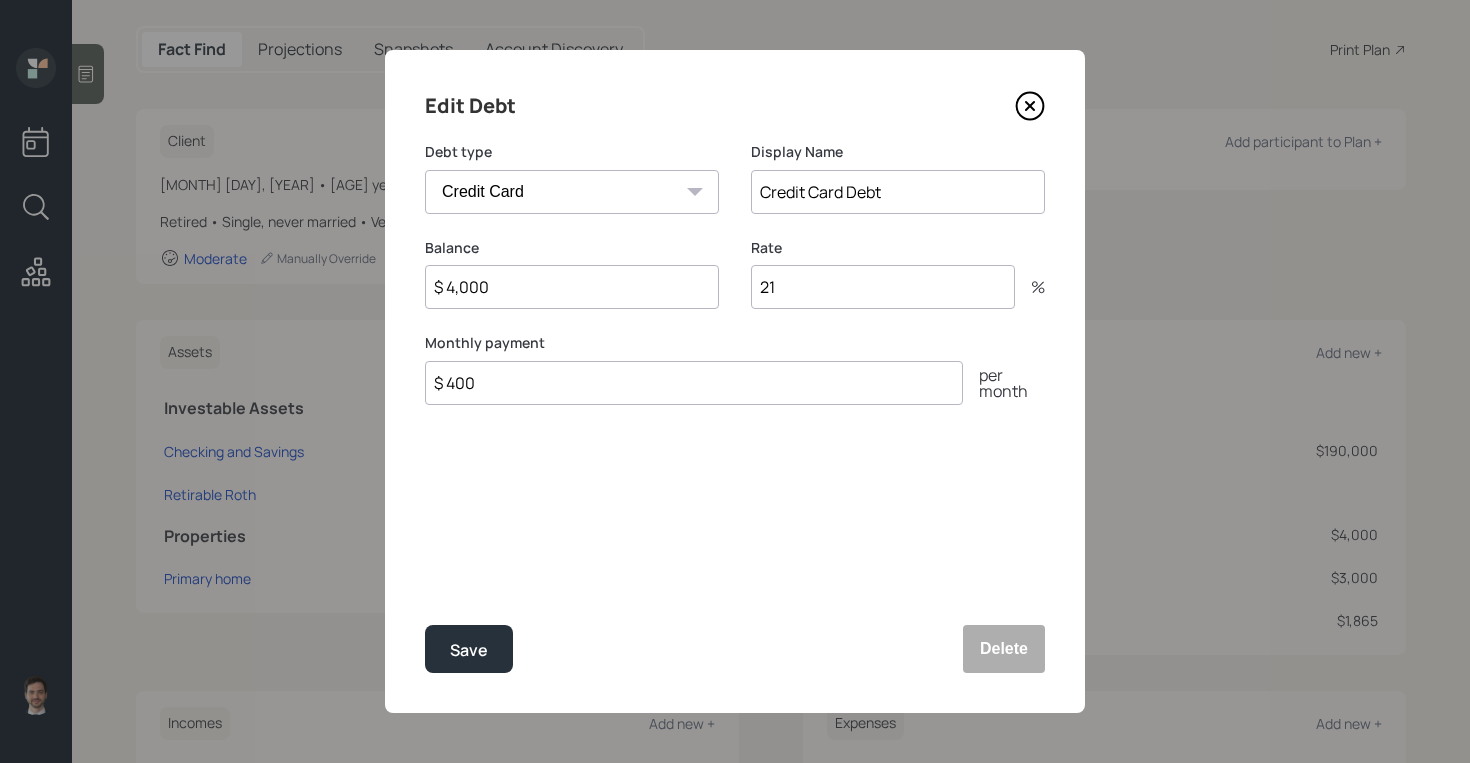click at bounding box center (1030, 106) 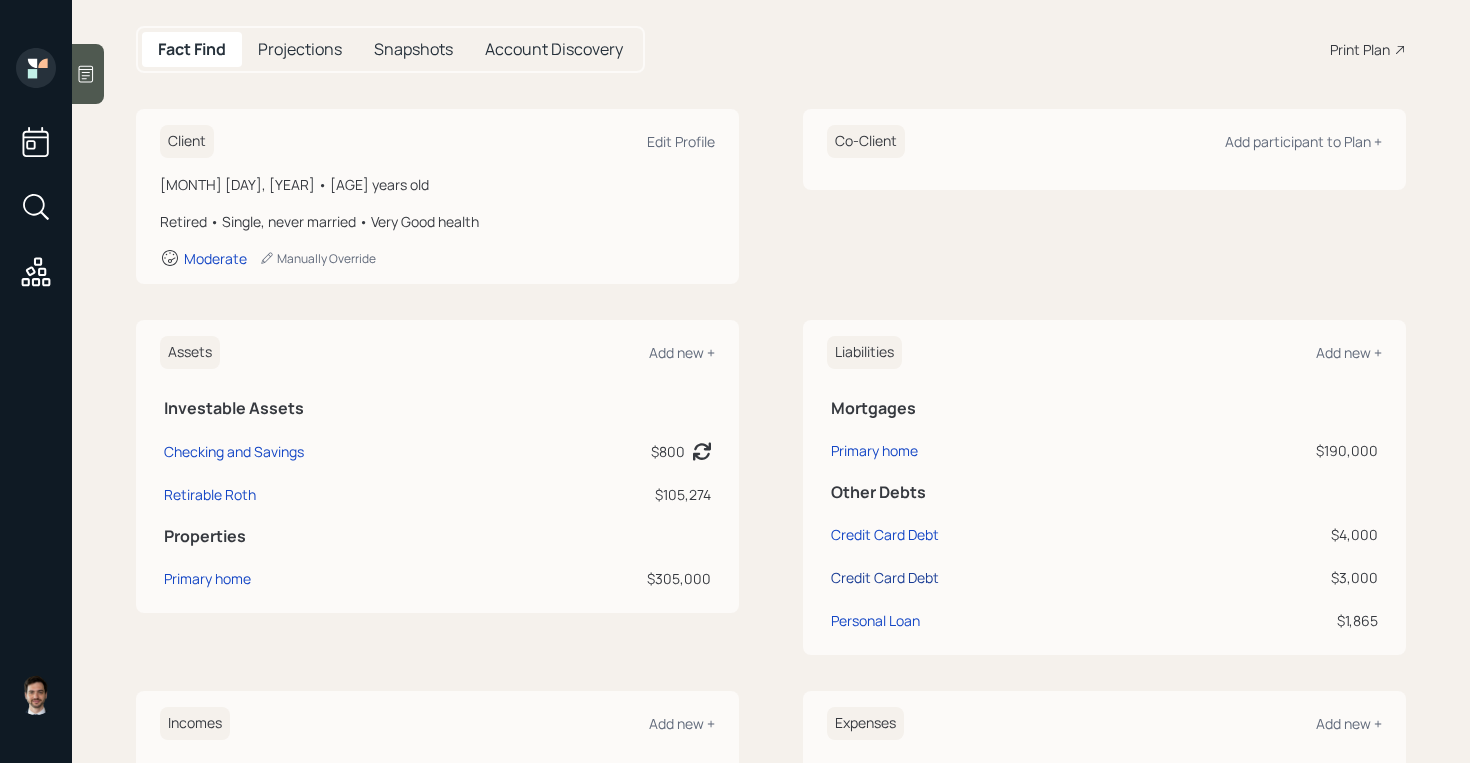 click on "Credit Card Debt" at bounding box center (234, 451) 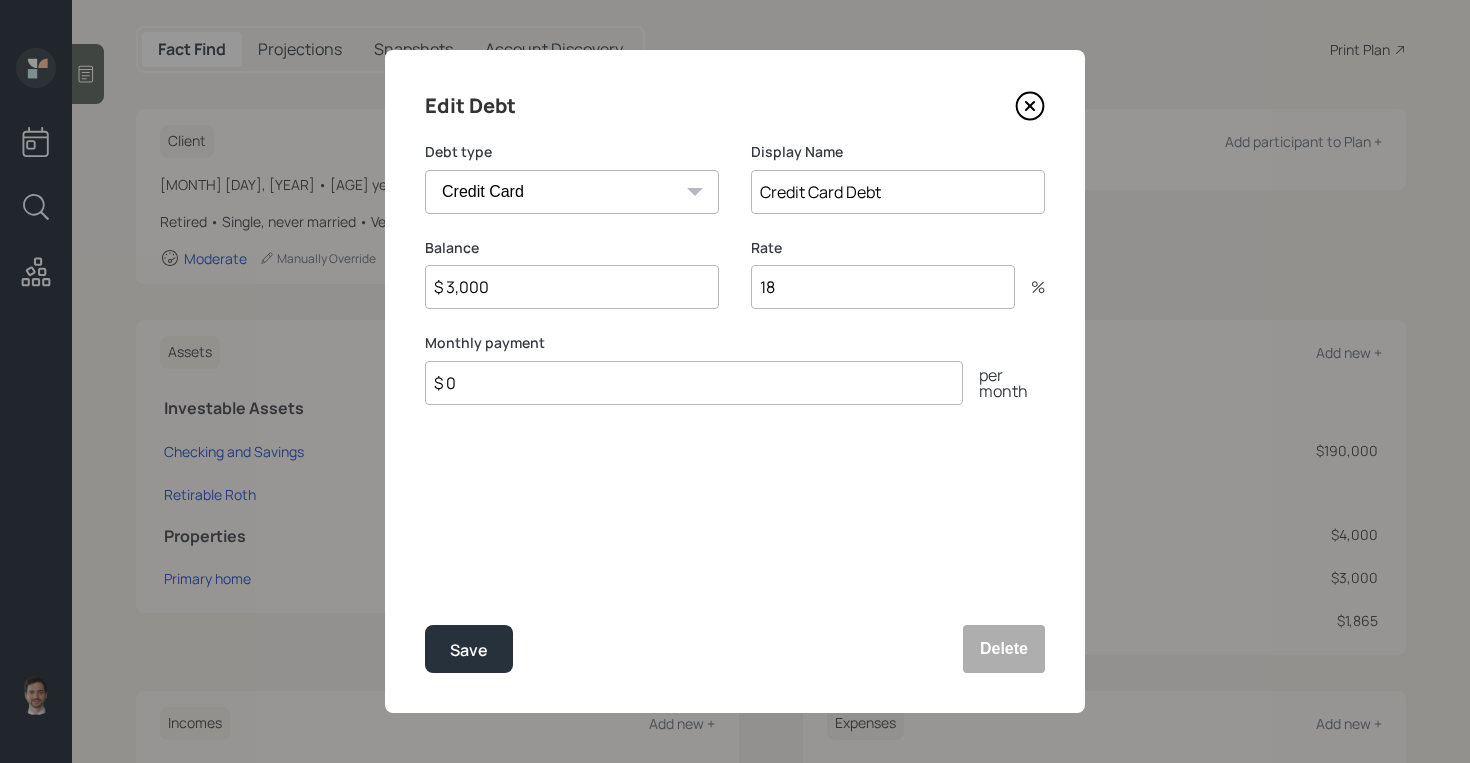 click at bounding box center [1030, 106] 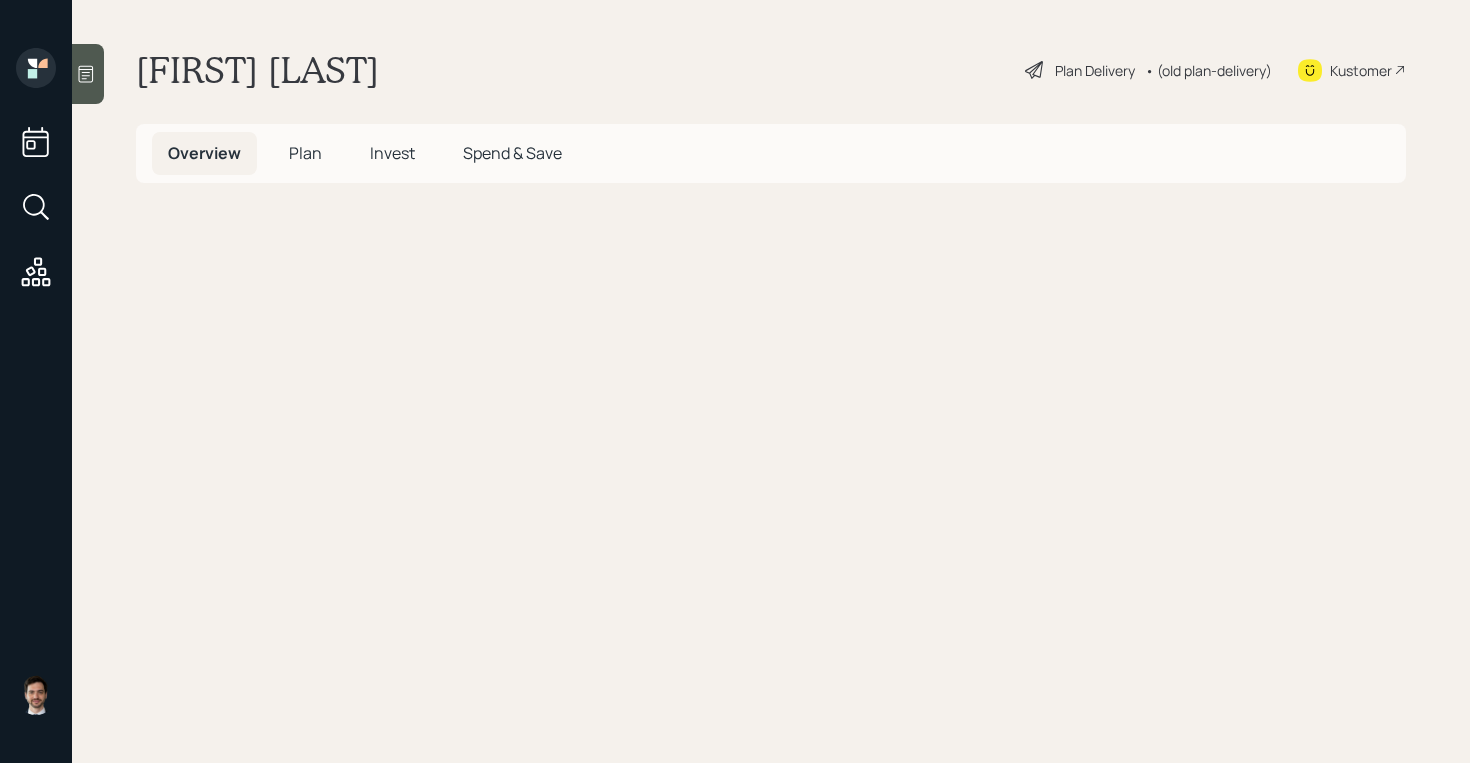 scroll, scrollTop: 0, scrollLeft: 0, axis: both 